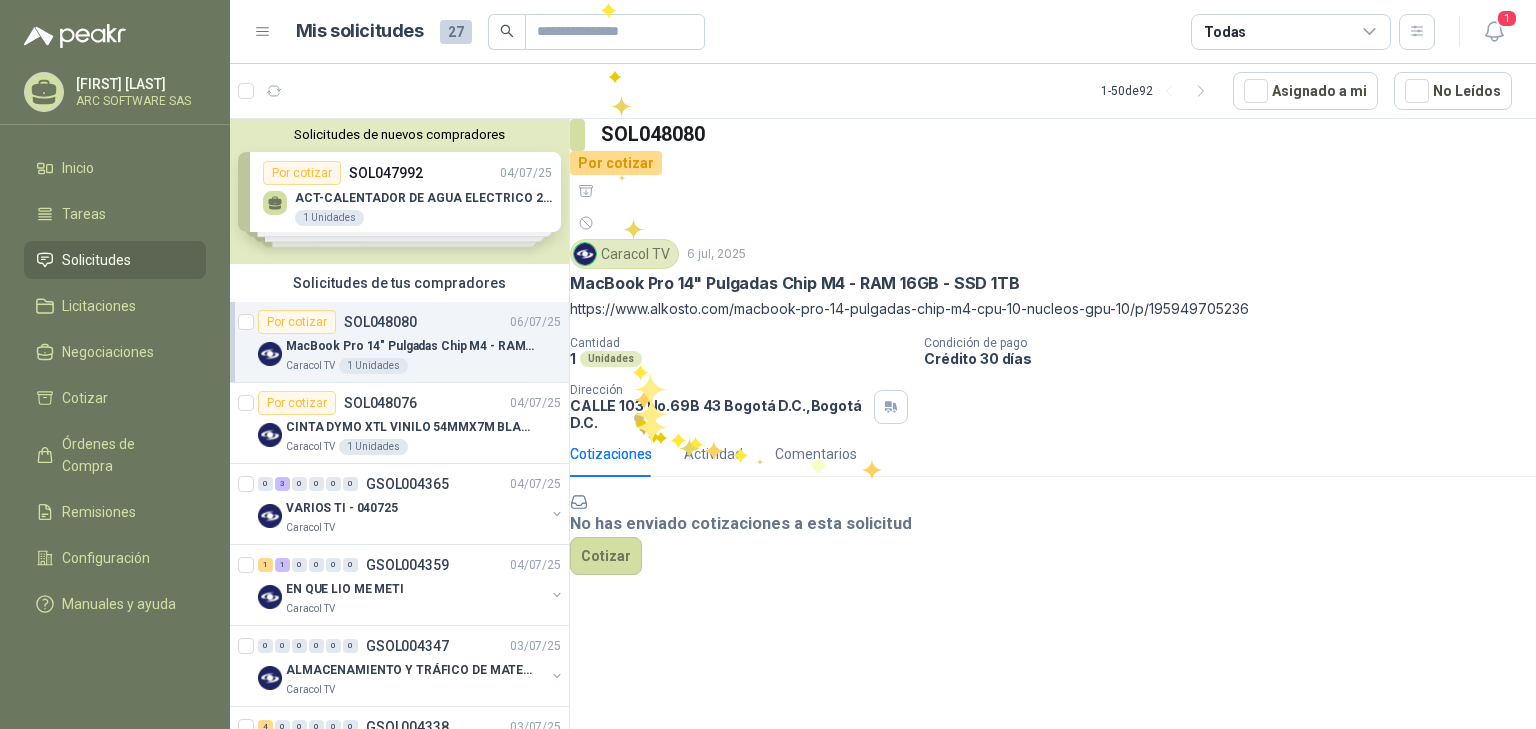 scroll, scrollTop: 0, scrollLeft: 0, axis: both 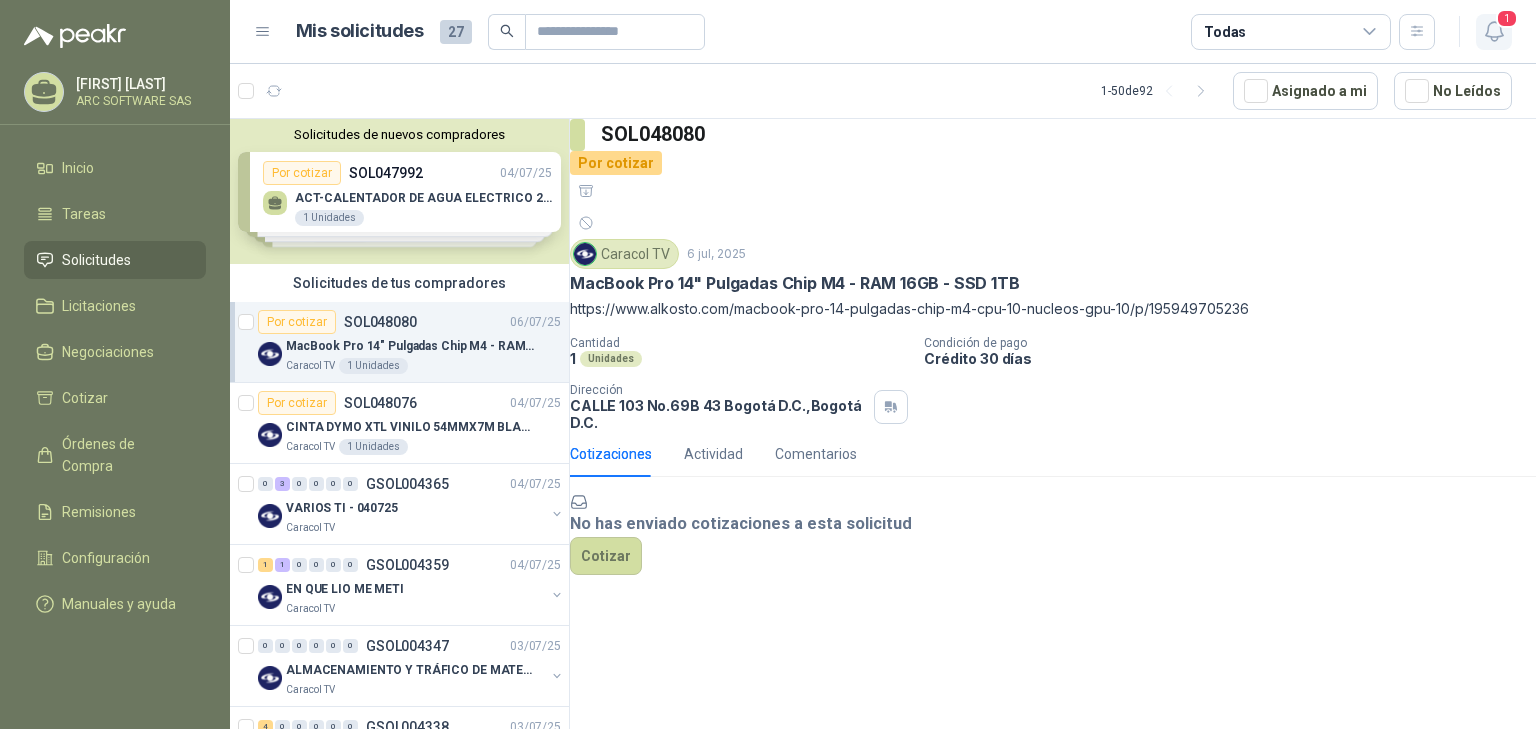 click at bounding box center [1494, 31] 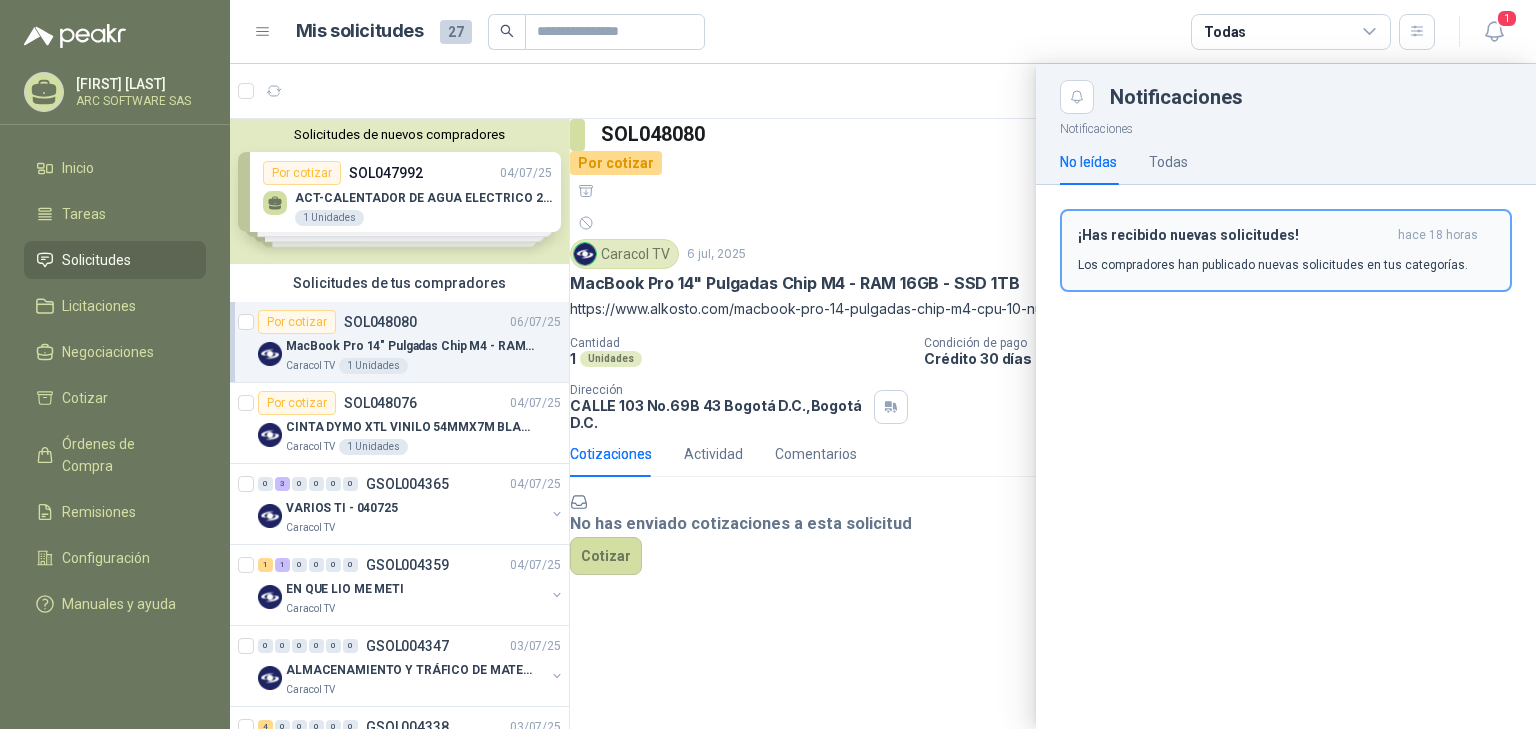 click on "¡Has recibido nuevas solicitudes!" at bounding box center [1234, 235] 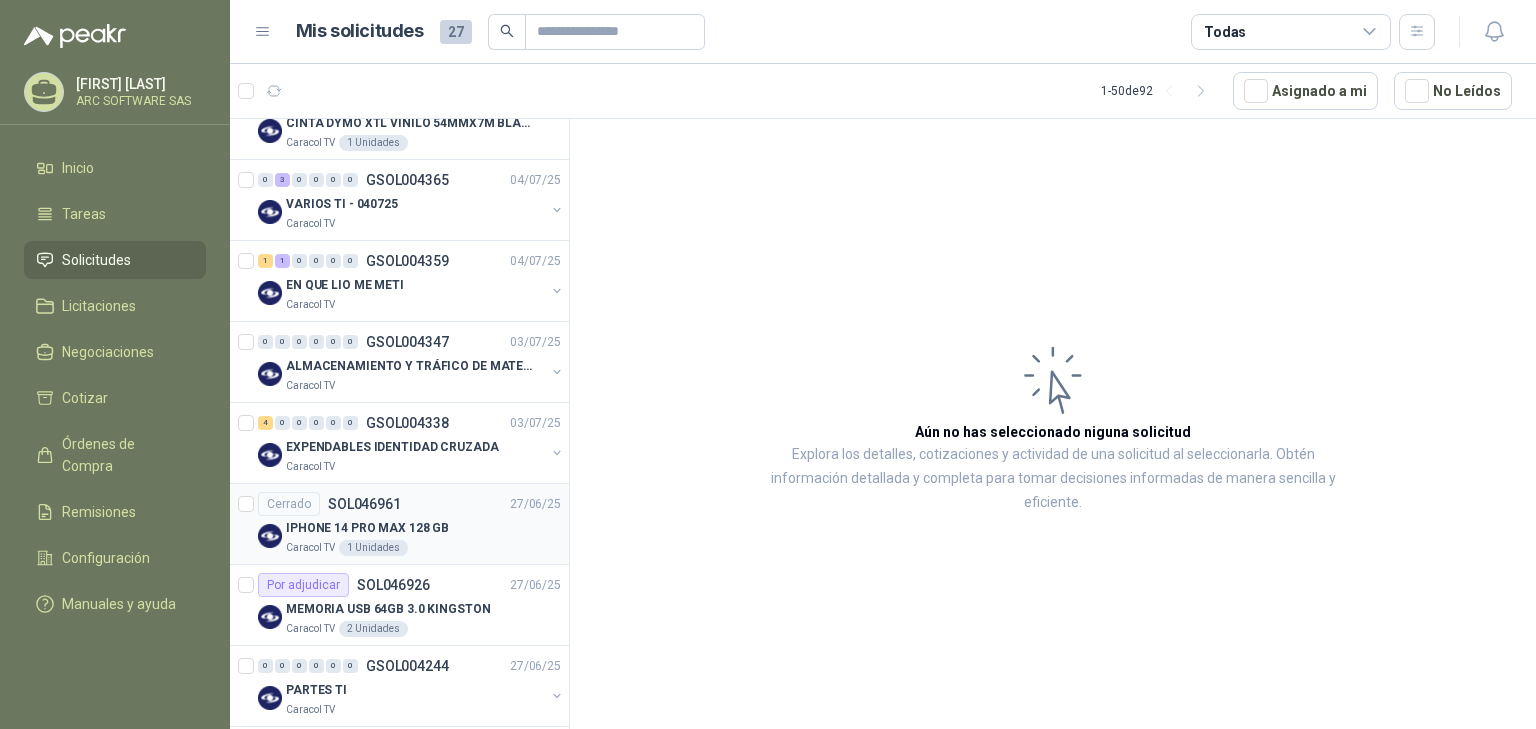 scroll, scrollTop: 320, scrollLeft: 0, axis: vertical 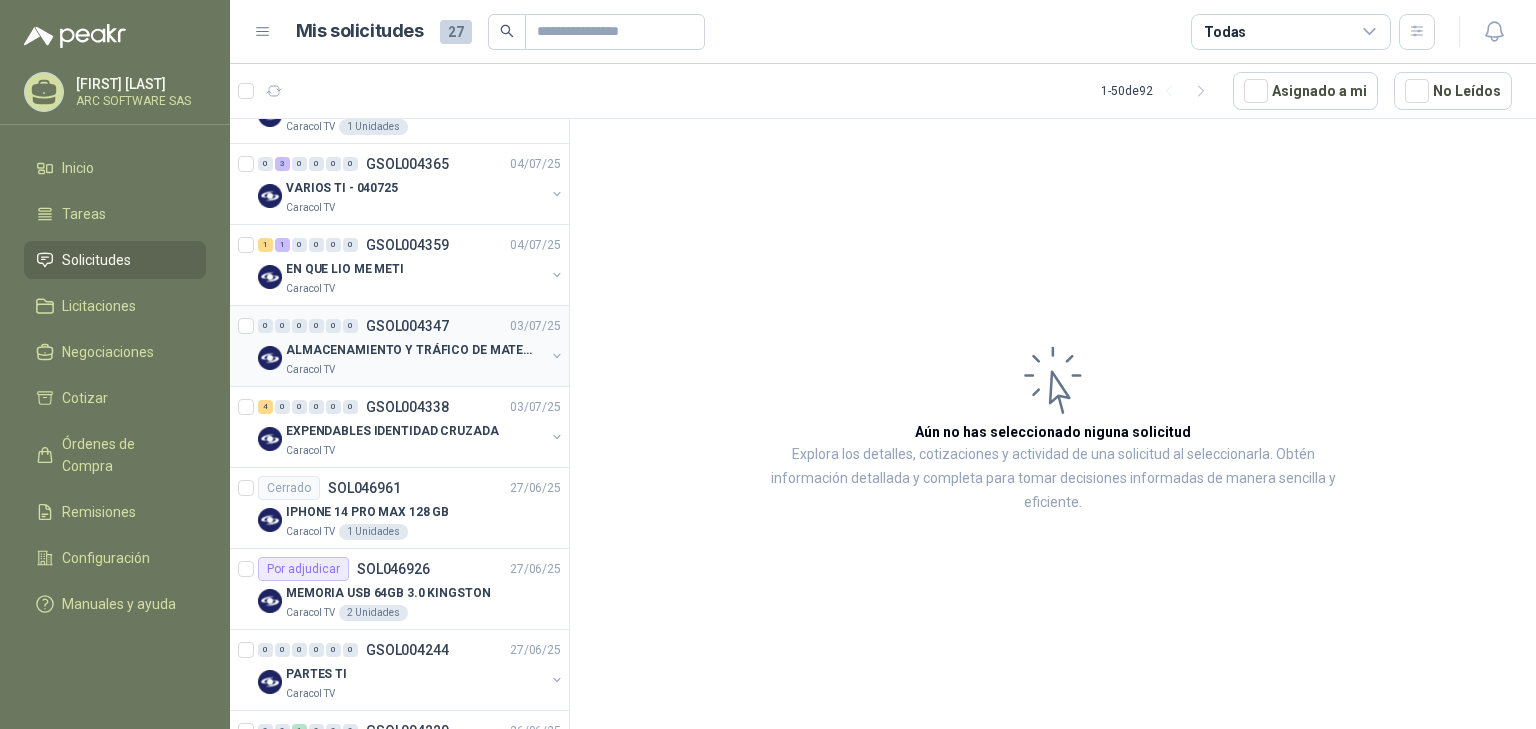 click on "ALMACENAMIENTO Y TRÁFICO DE MATERIAL" at bounding box center [410, 350] 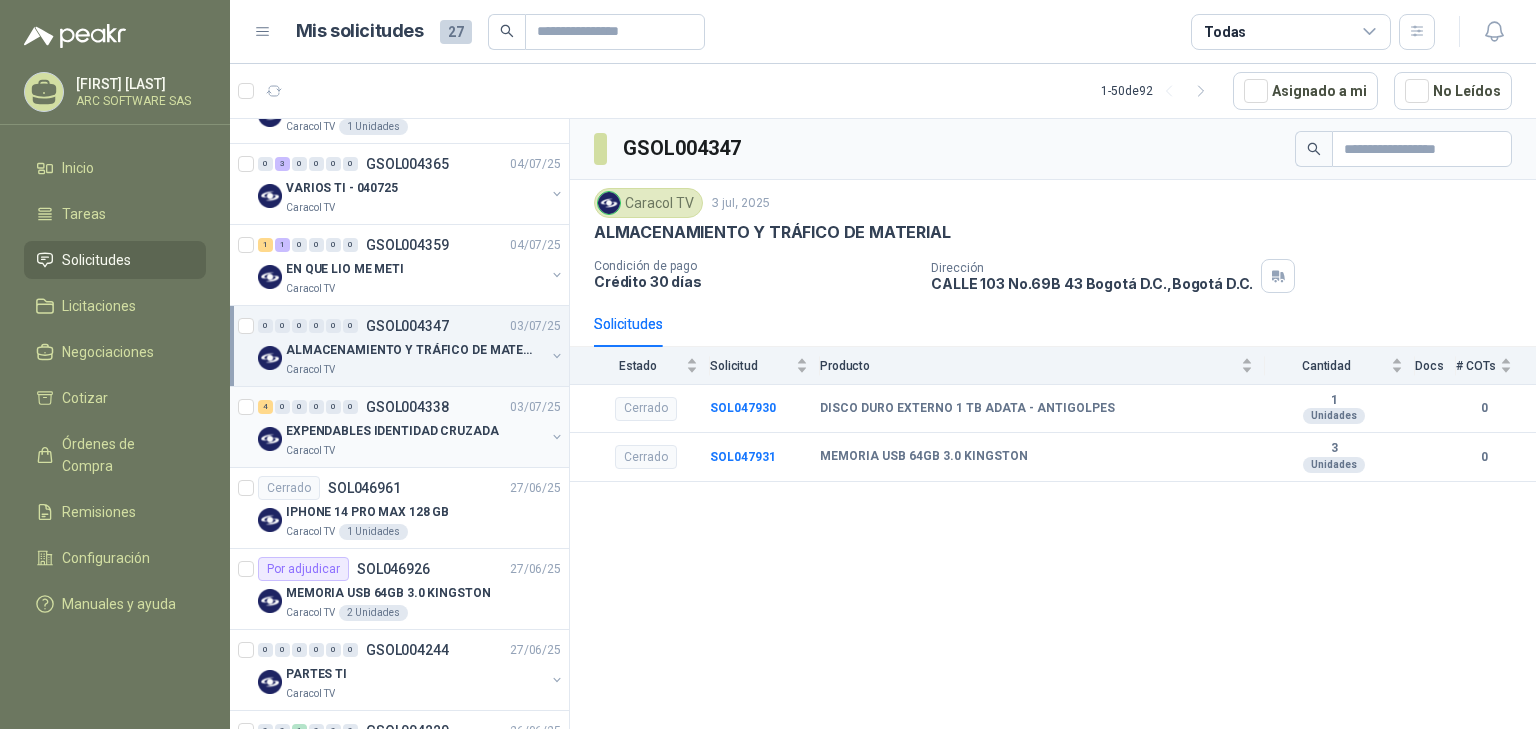 click on "EXPENDABLES  IDENTIDAD CRUZADA" at bounding box center [392, 431] 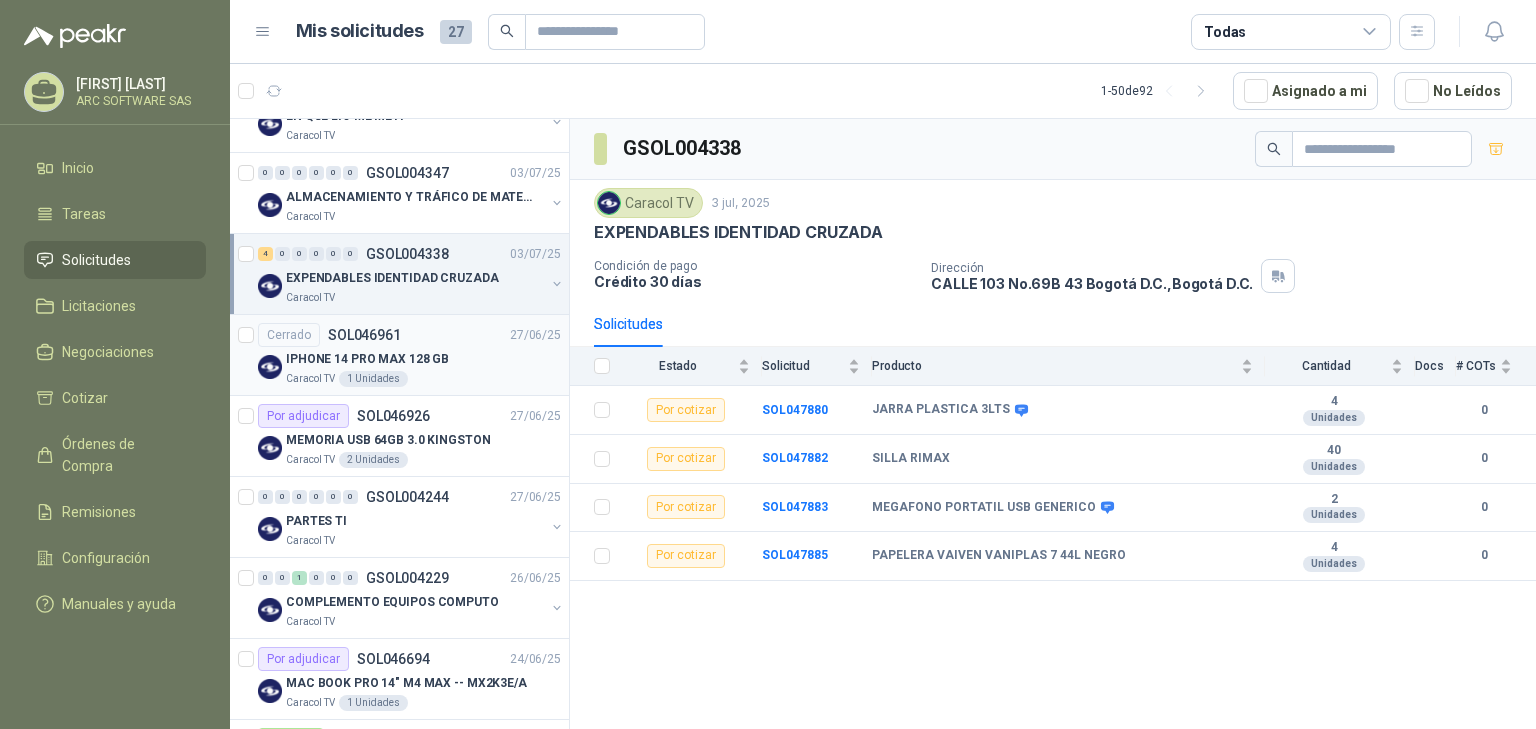 scroll, scrollTop: 480, scrollLeft: 0, axis: vertical 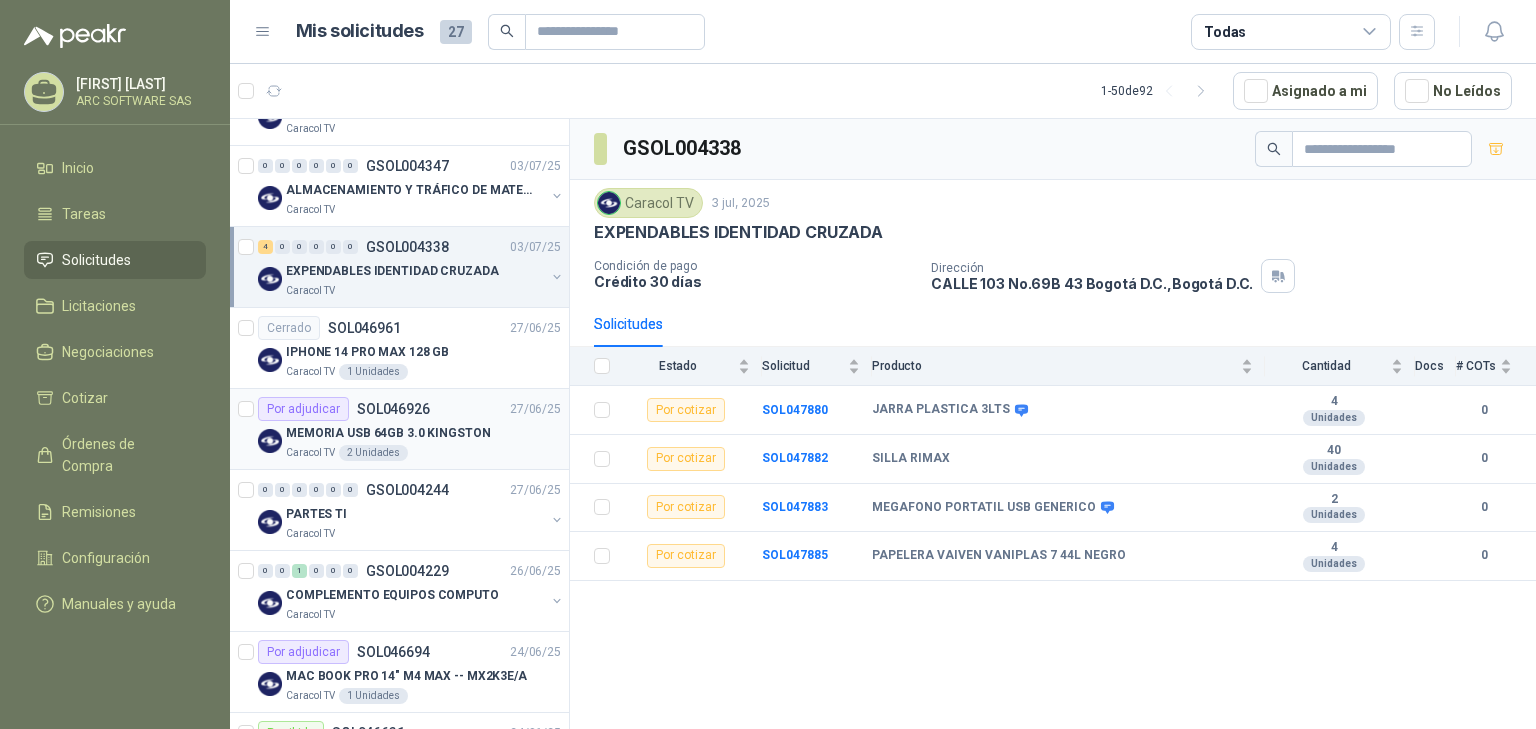 click on "Caracol TV 2   Unidades" at bounding box center [423, 453] 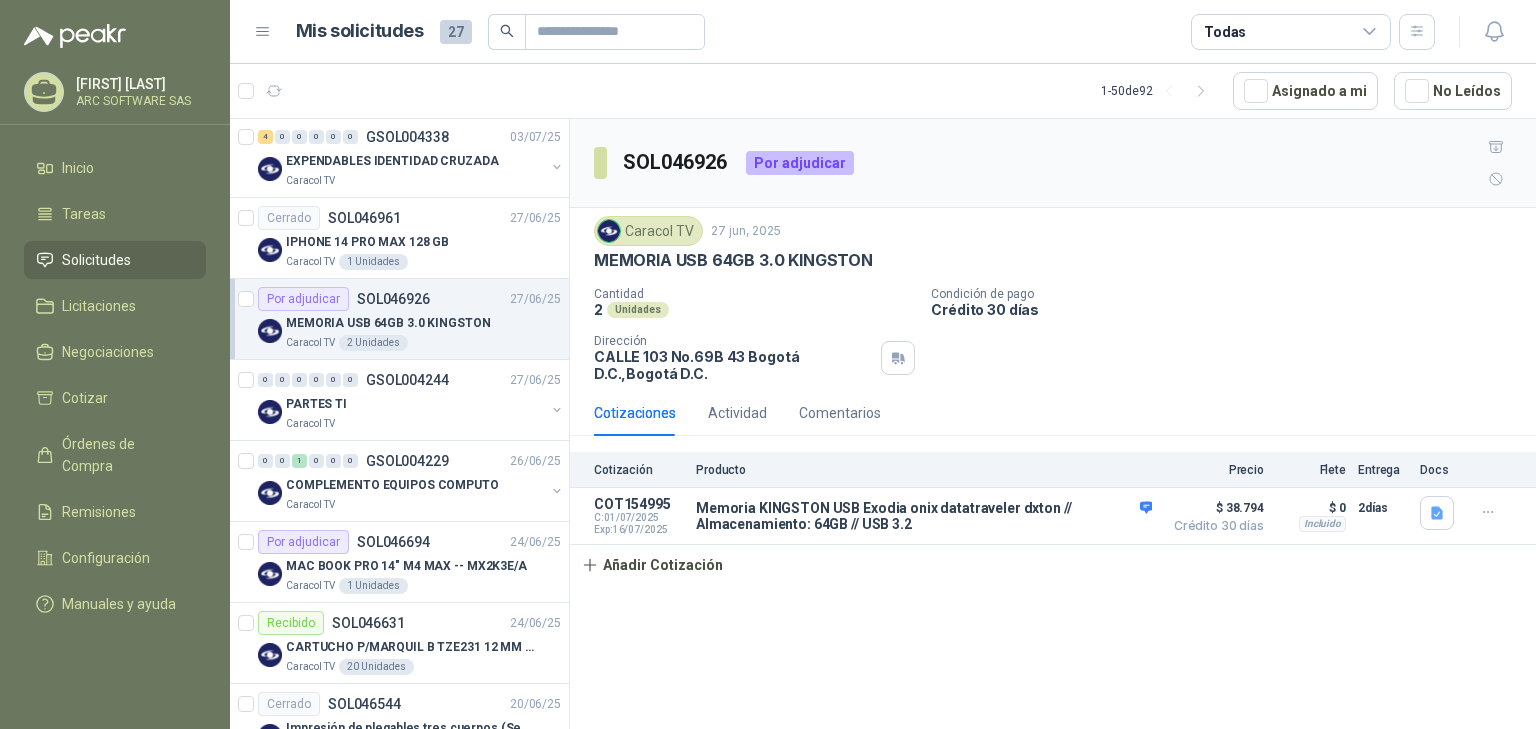 scroll, scrollTop: 640, scrollLeft: 0, axis: vertical 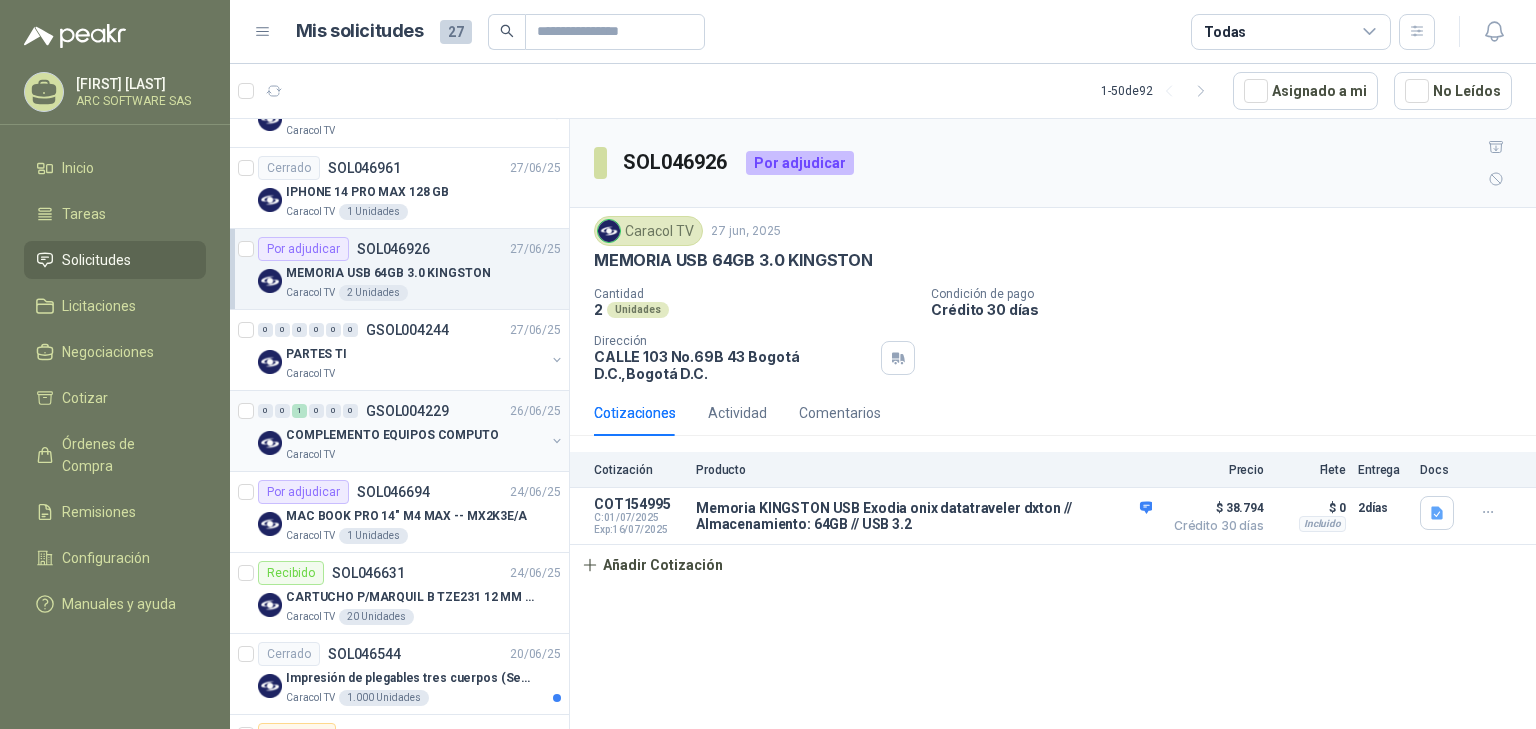 click on "Caracol TV" at bounding box center [415, 455] 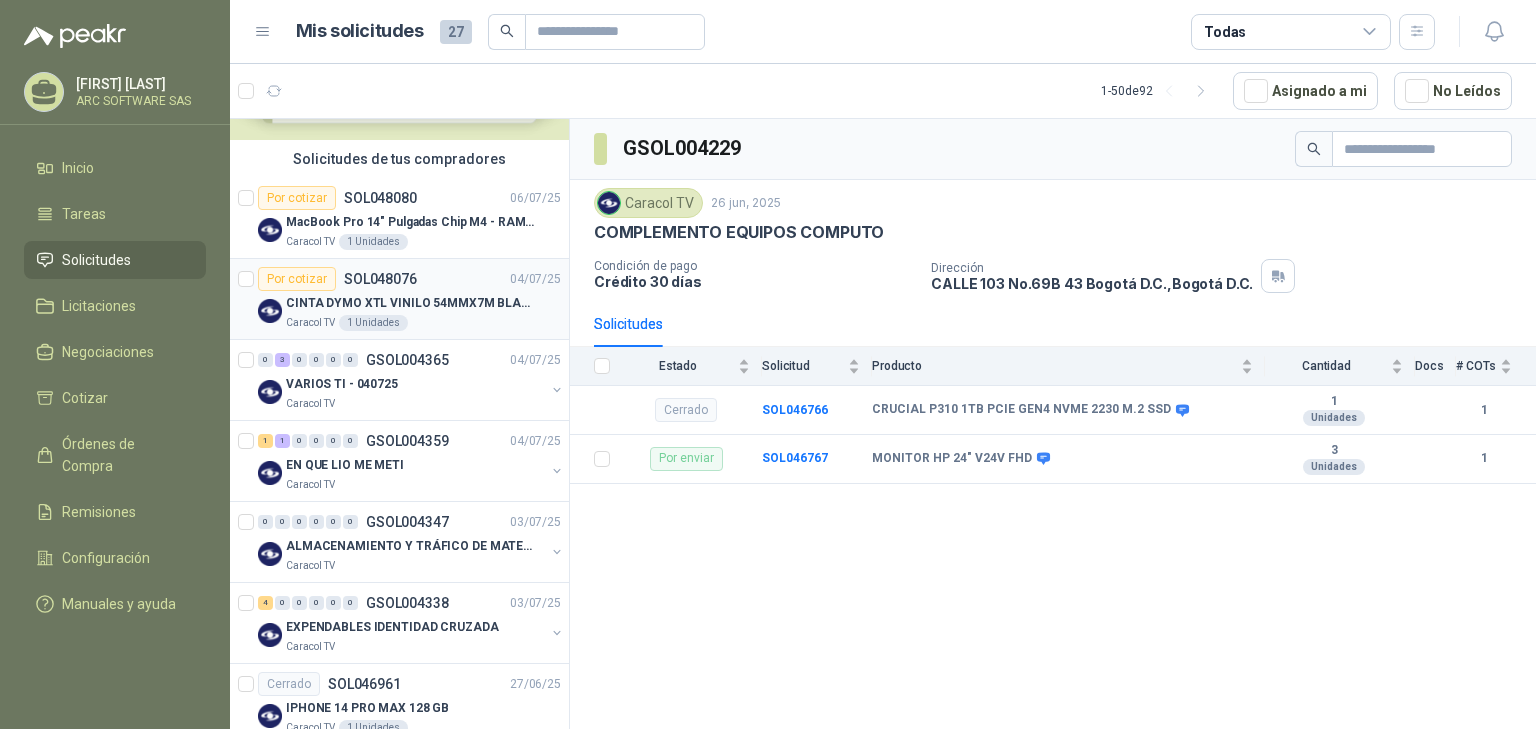 scroll, scrollTop: 160, scrollLeft: 0, axis: vertical 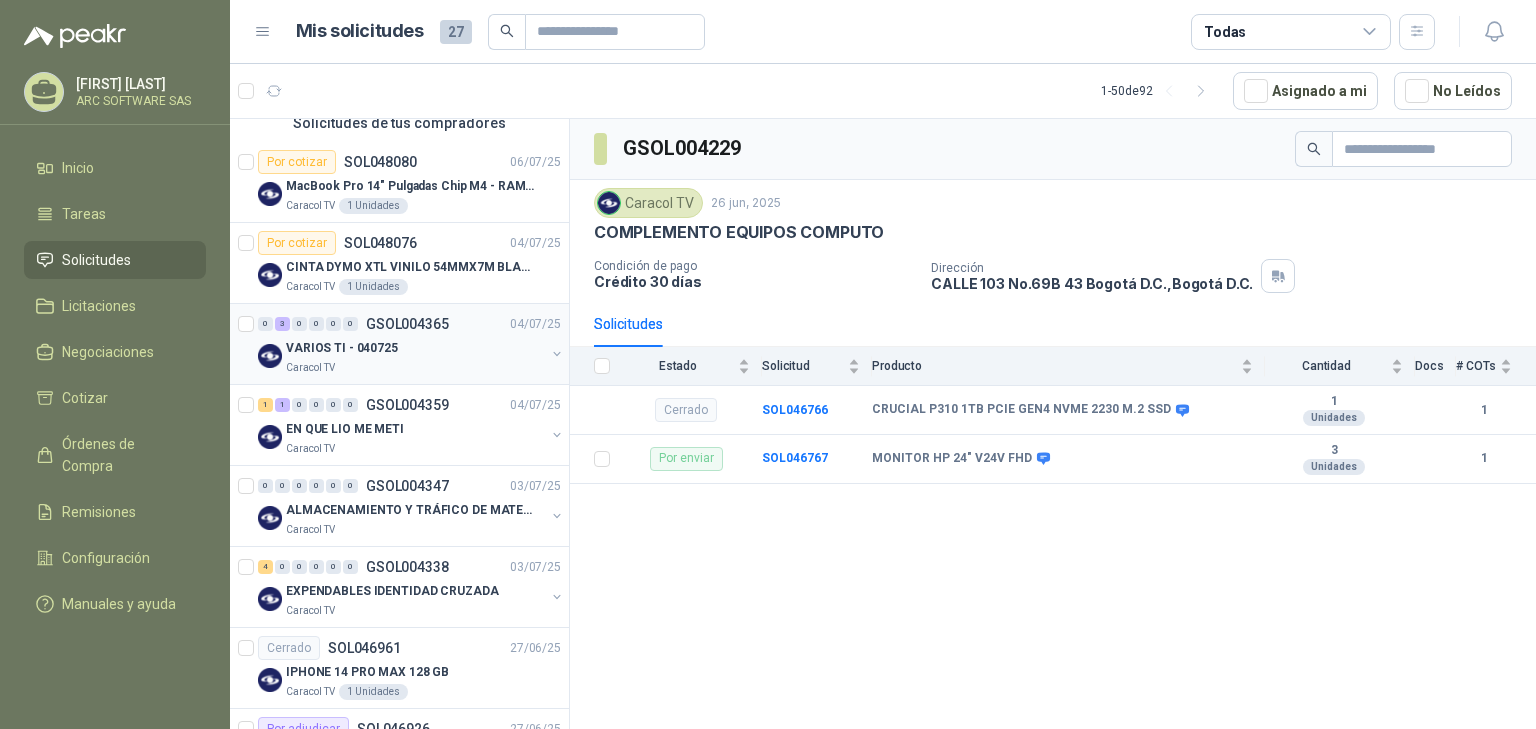 click on "VARIOS TI - 040725" at bounding box center (342, 348) 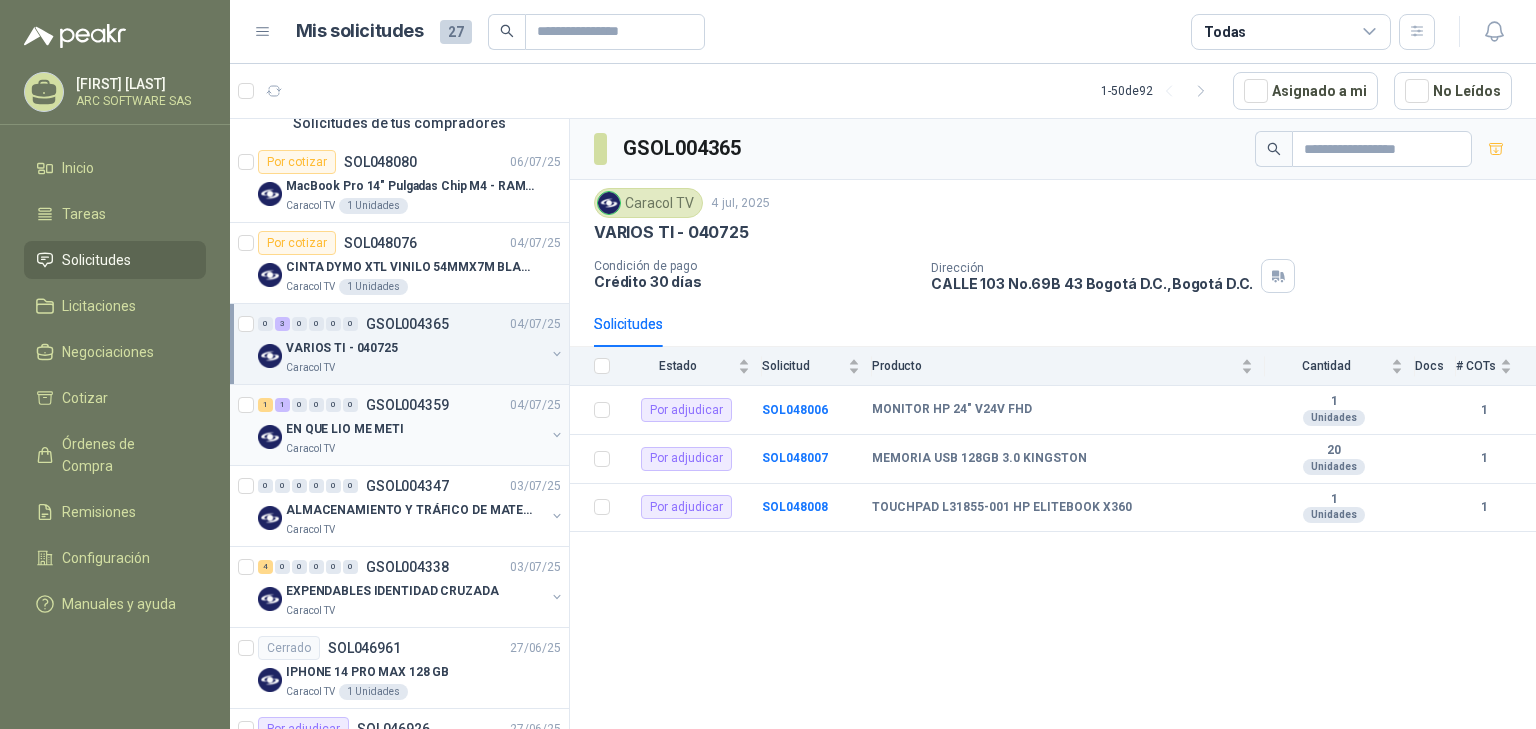 click on "EN QUE LIO ME METI" at bounding box center (345, 429) 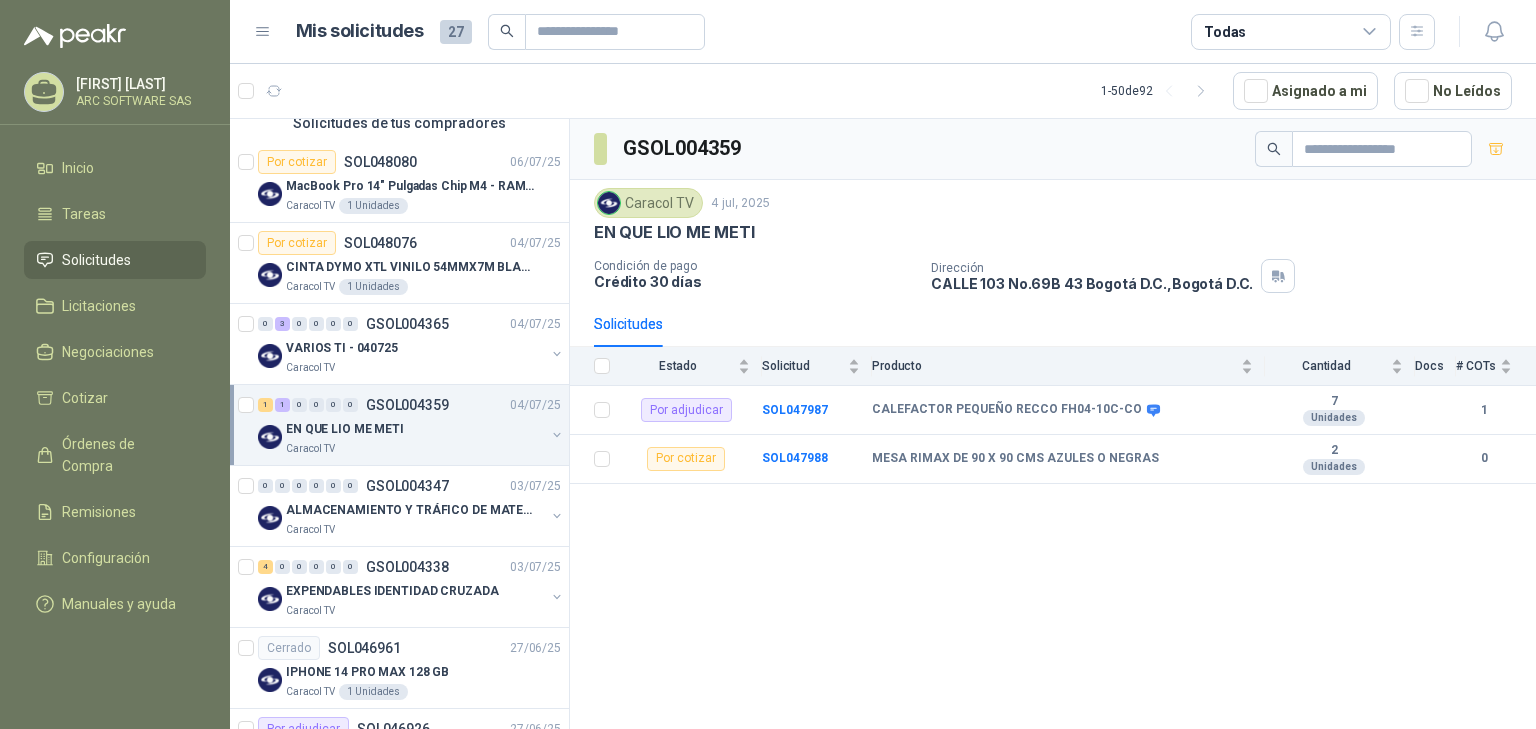 scroll, scrollTop: 240, scrollLeft: 0, axis: vertical 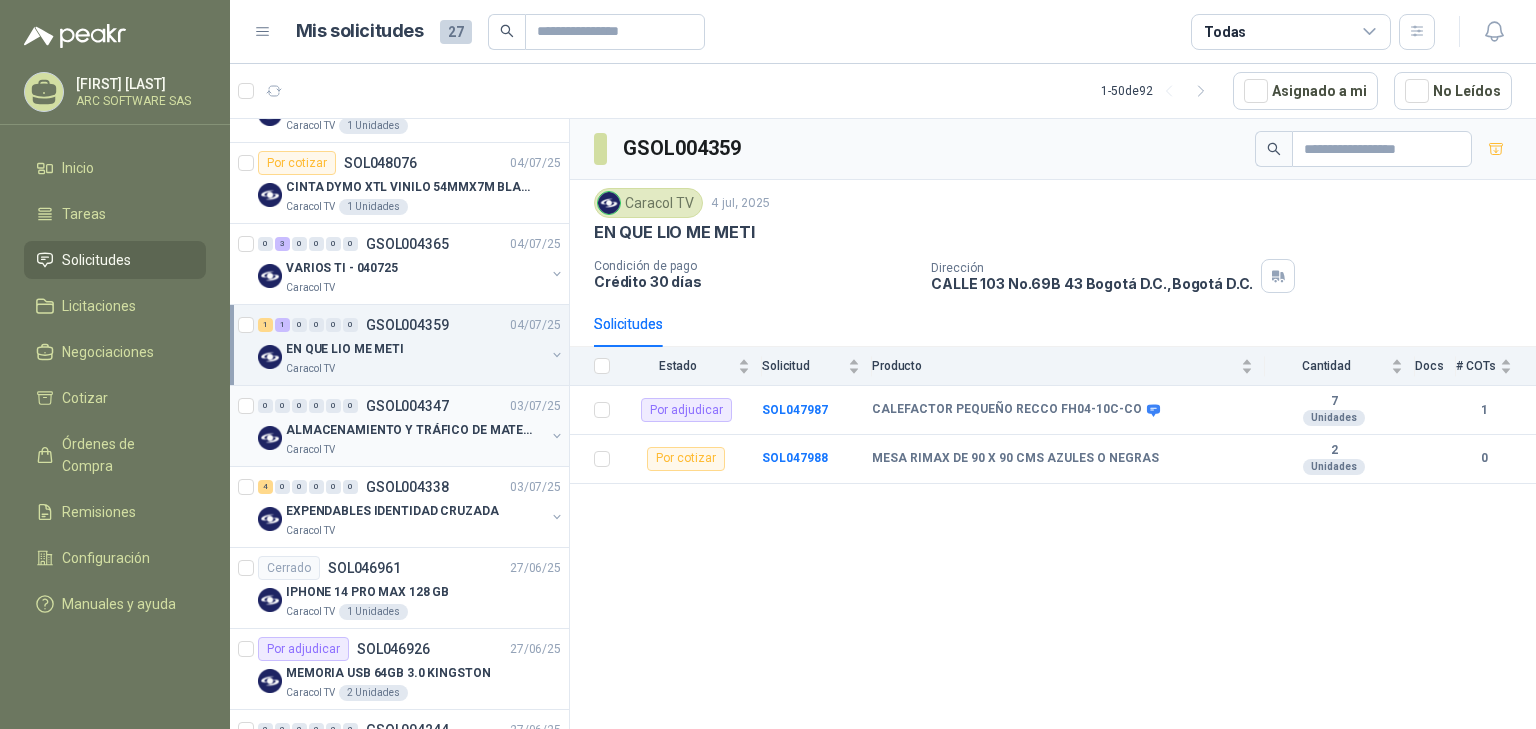 click on "Caracol TV" at bounding box center [415, 450] 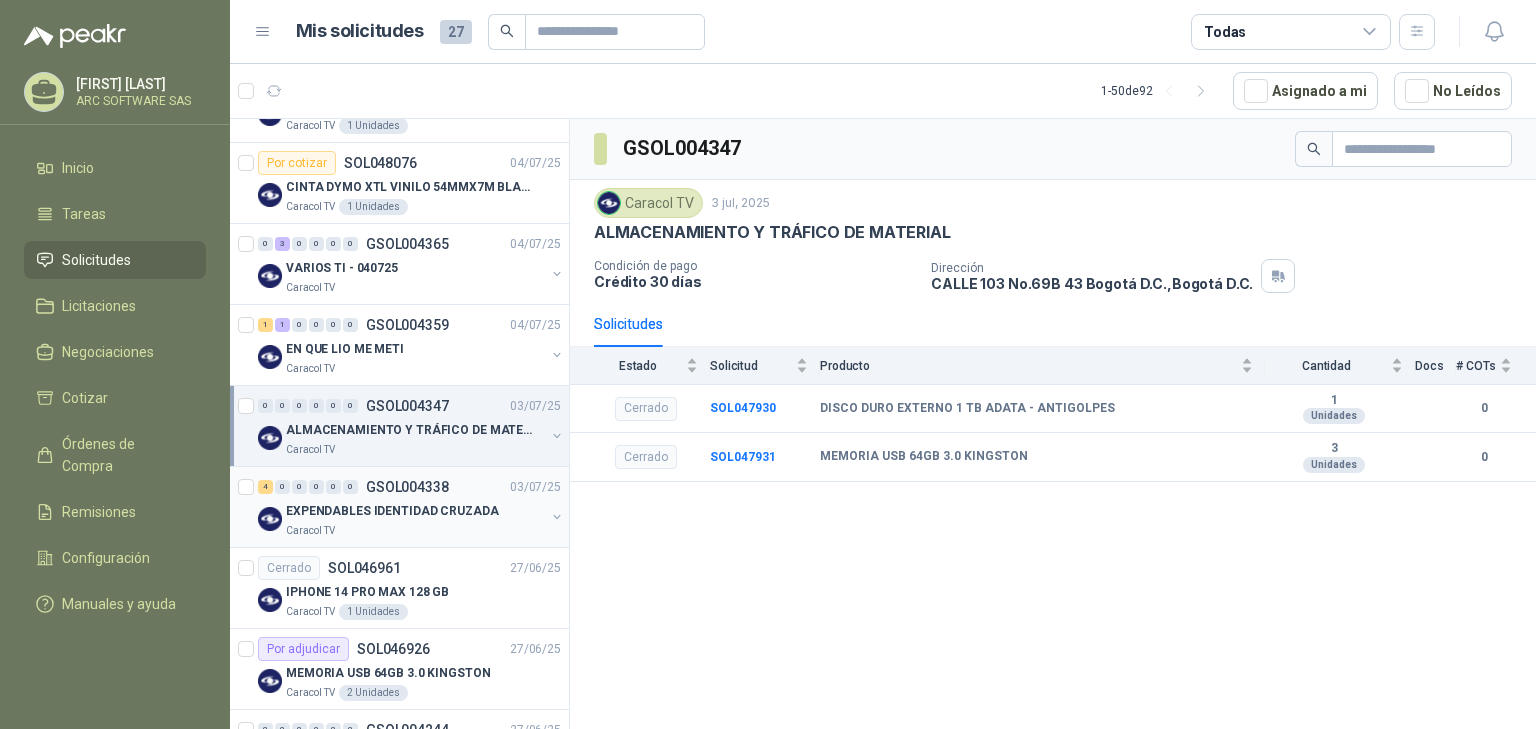 click on "EXPENDABLES  IDENTIDAD CRUZADA" at bounding box center [392, 511] 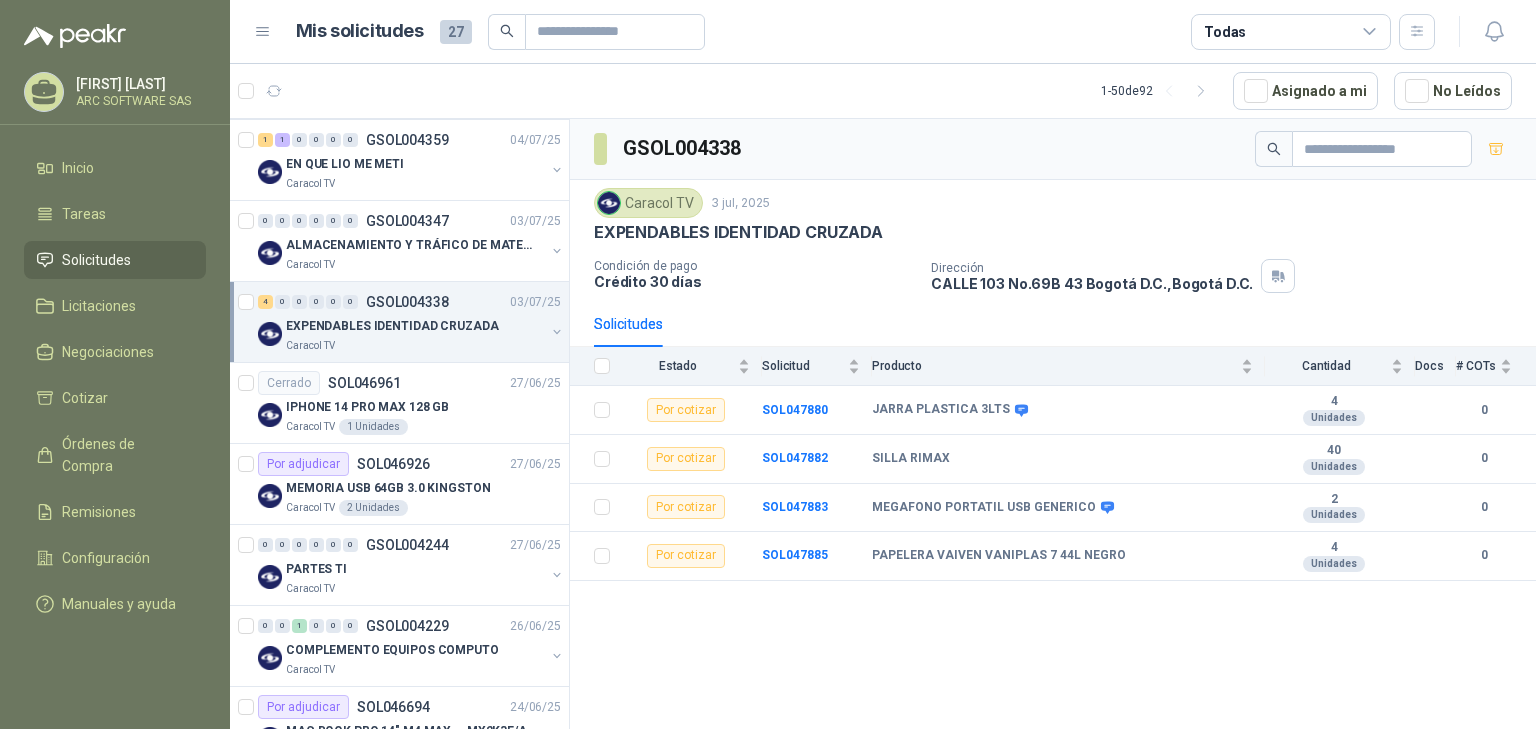 scroll, scrollTop: 480, scrollLeft: 0, axis: vertical 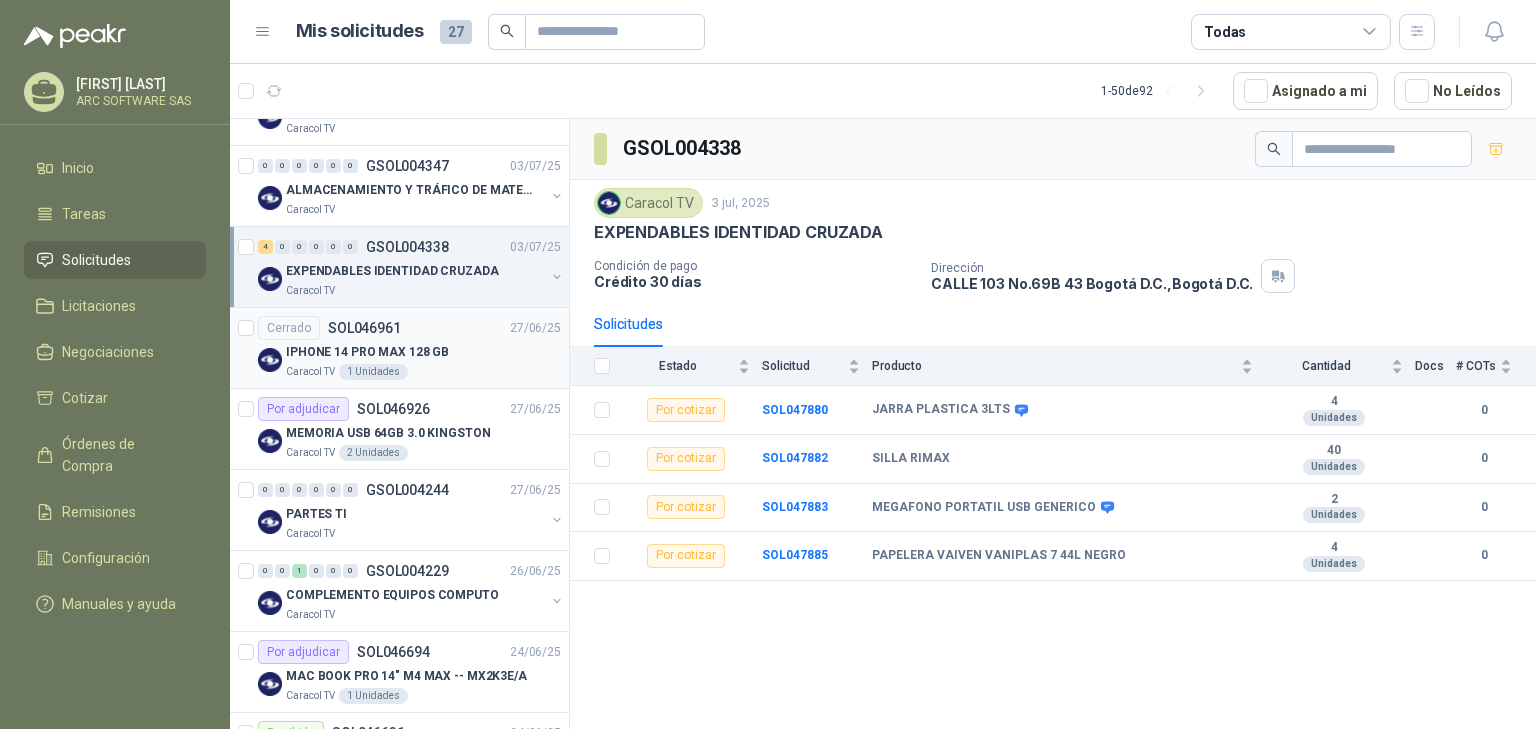 click on "IPHONE 14 PRO MAX 128 GB" at bounding box center [367, 352] 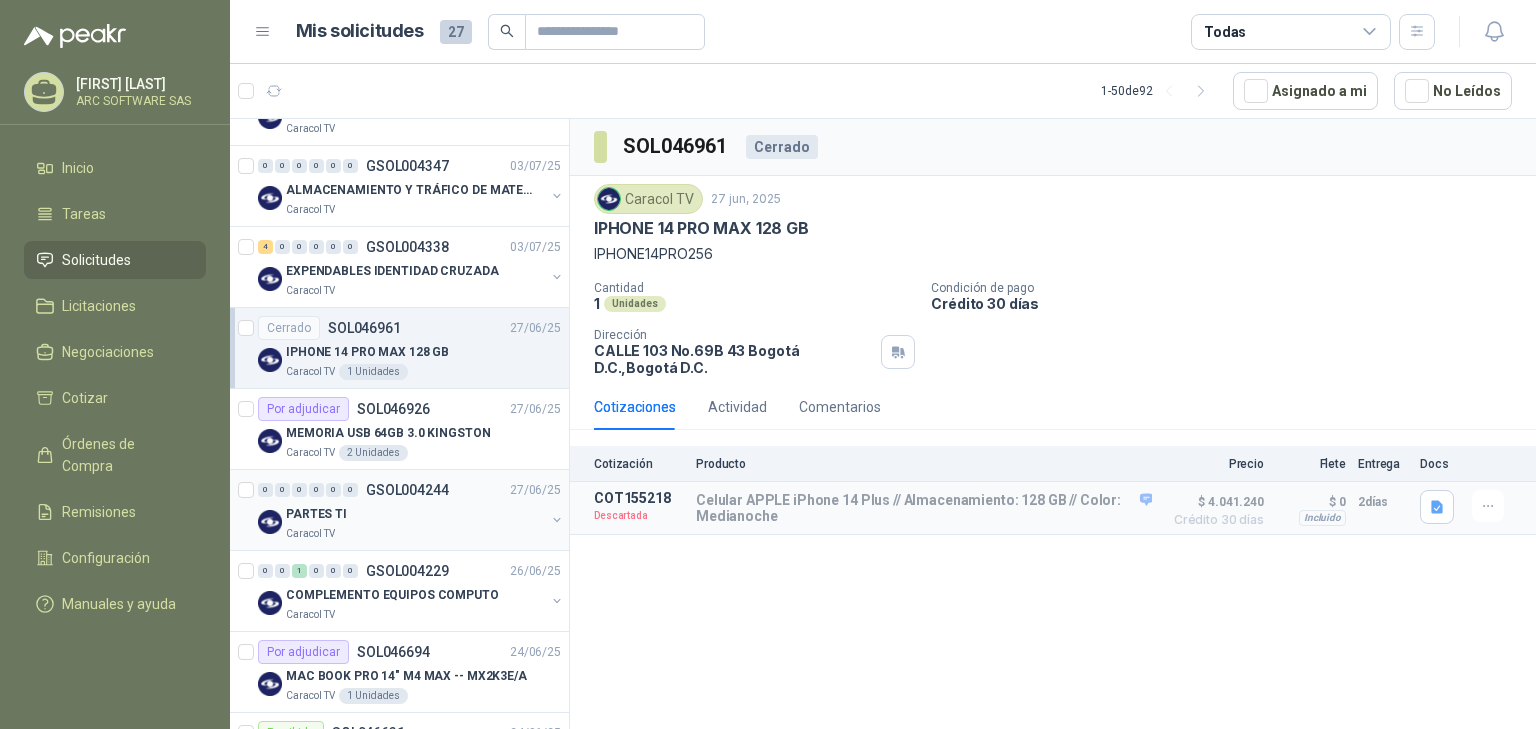 click on "PARTES TI" at bounding box center (415, 514) 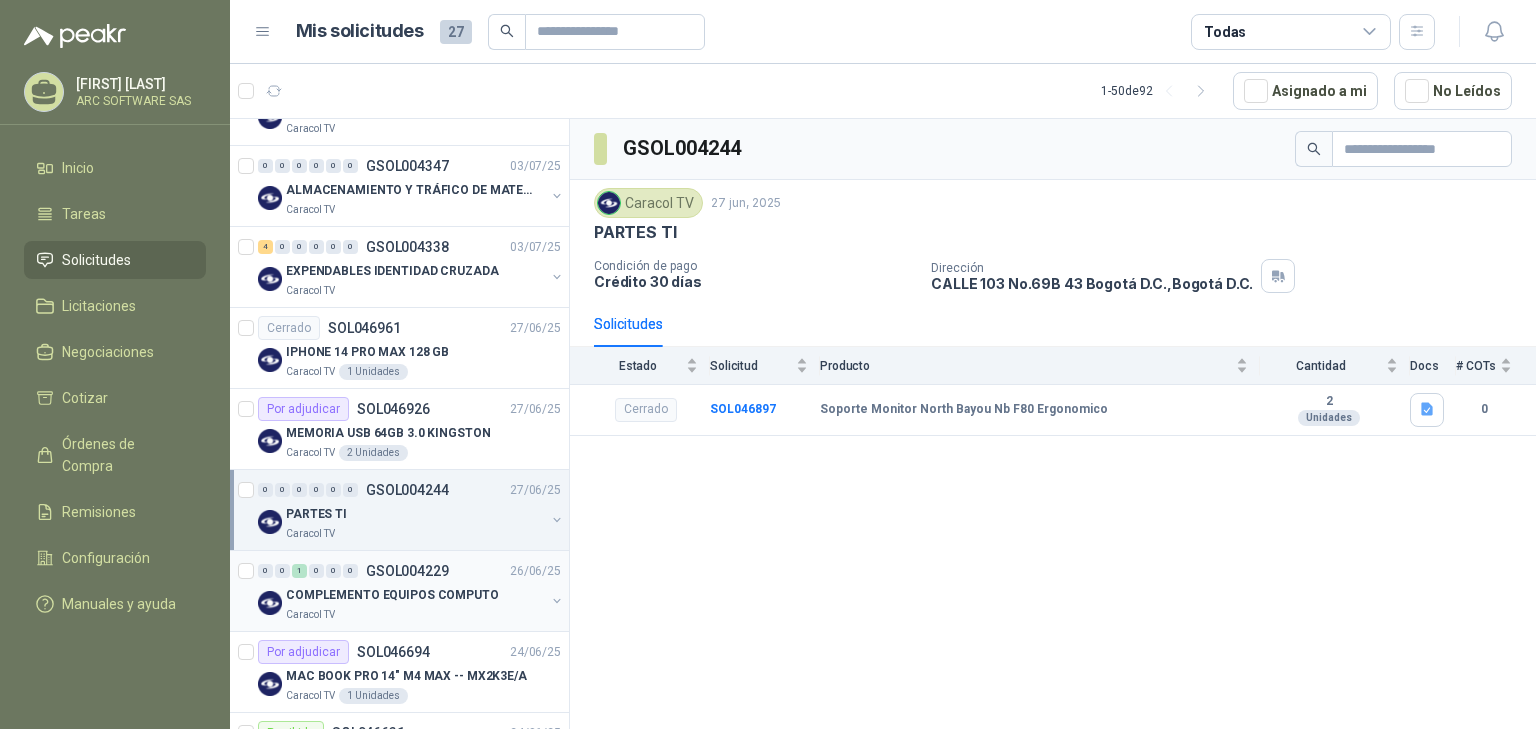 click on "0   0   1   0   0   0   GSOL004229 [DATE]" at bounding box center [411, 571] 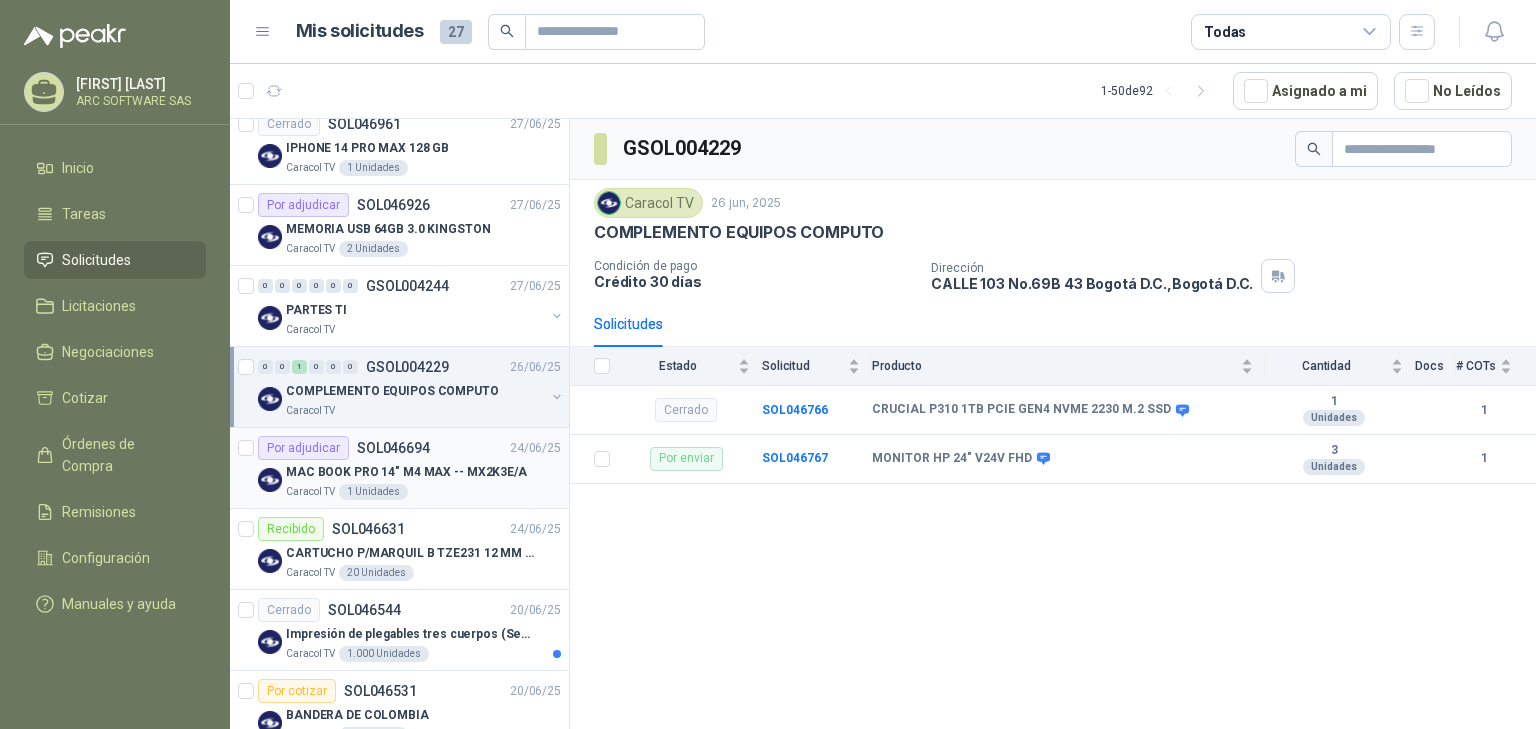 scroll, scrollTop: 720, scrollLeft: 0, axis: vertical 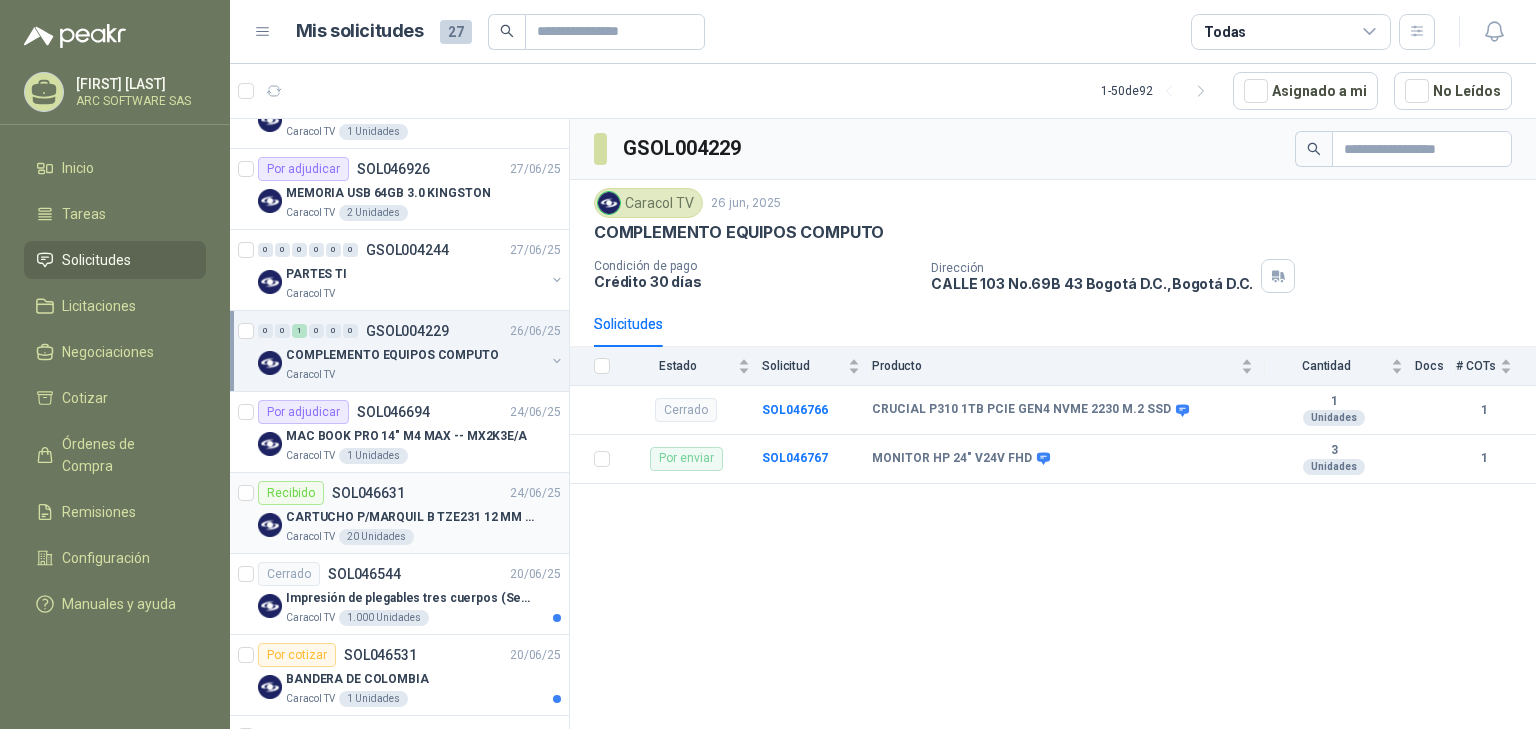 click on "CARTUCHO P/MARQUIL B TZE231 12 MM X 8MM" at bounding box center (410, 517) 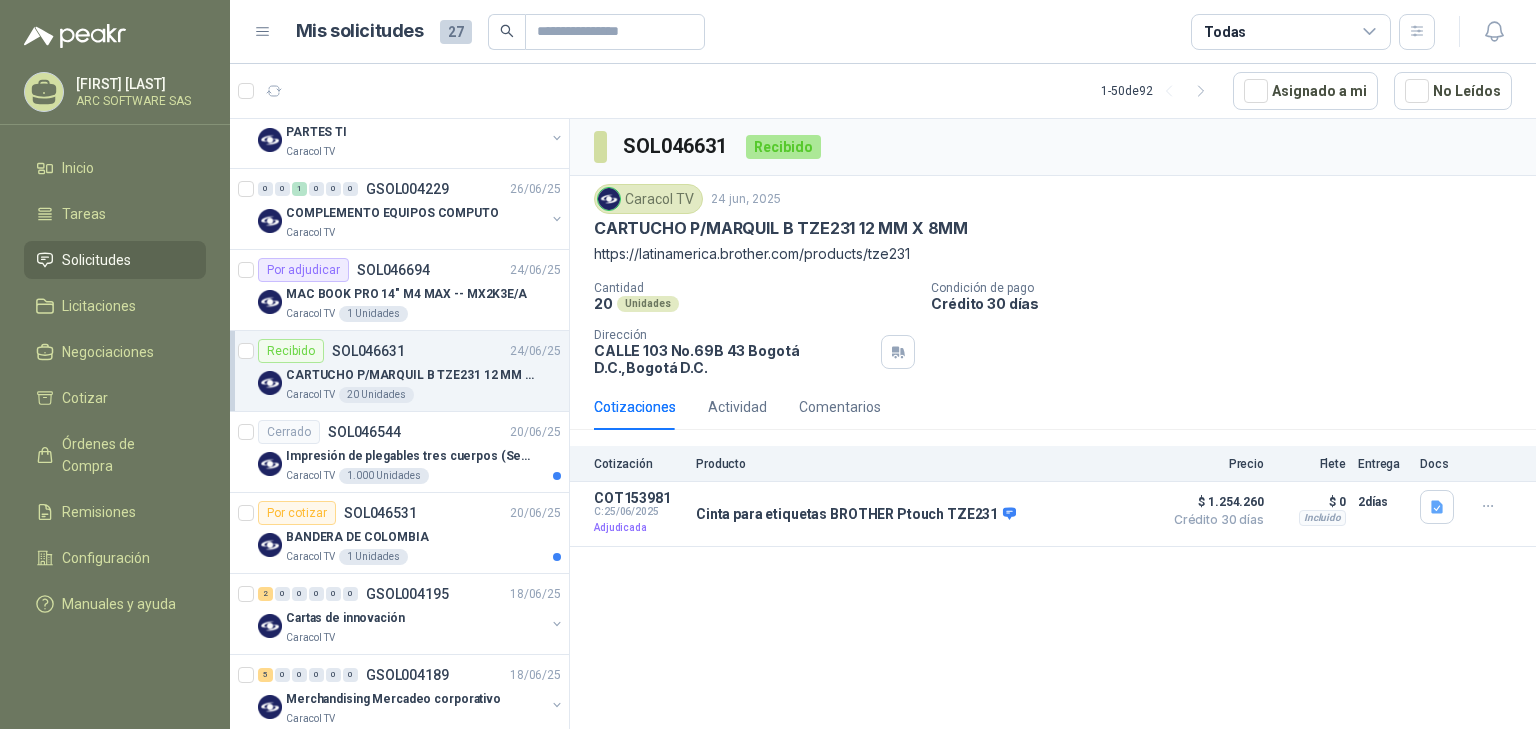 scroll, scrollTop: 880, scrollLeft: 0, axis: vertical 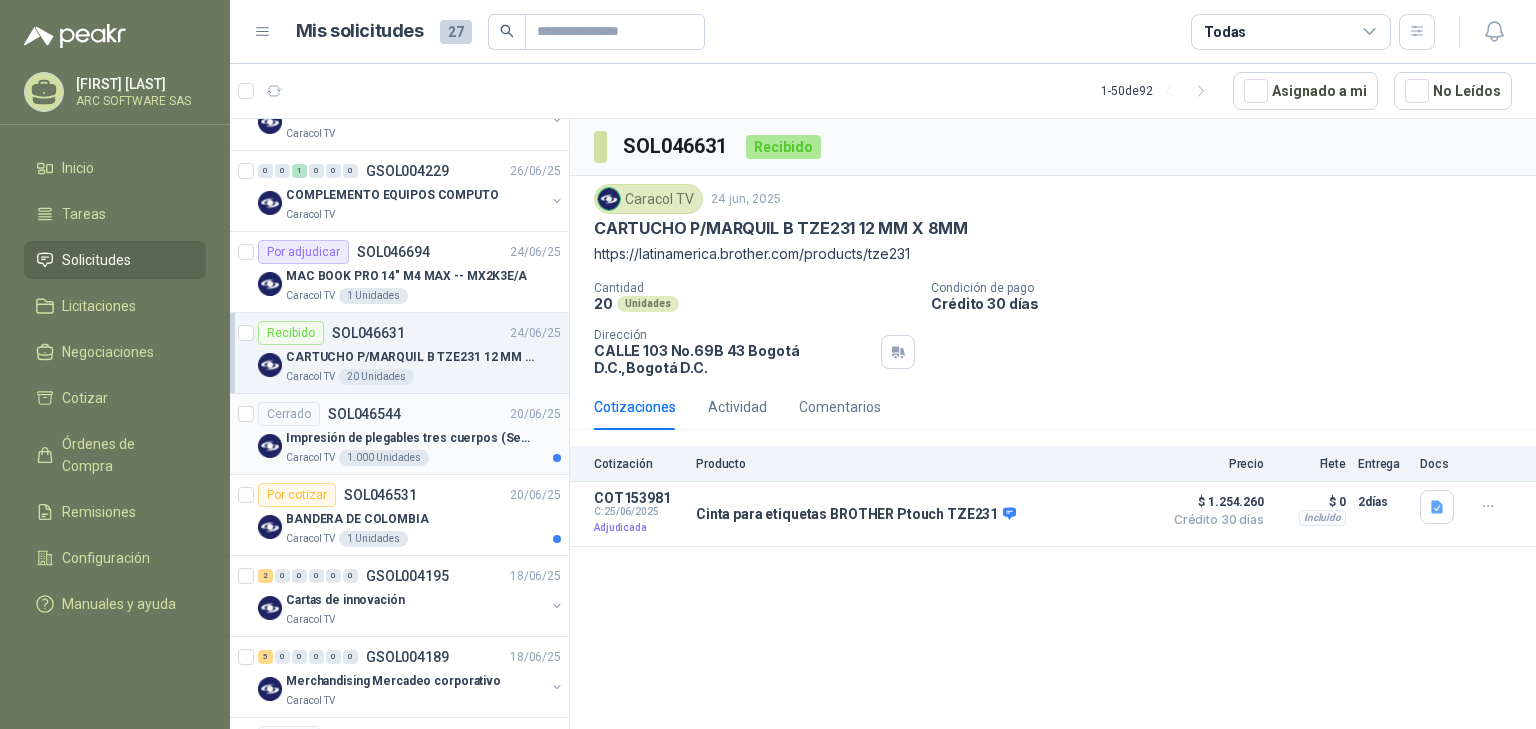 click on "Impresión de plegables tres cuerpos (Seguridad y salud en el trabajo)" at bounding box center (410, 438) 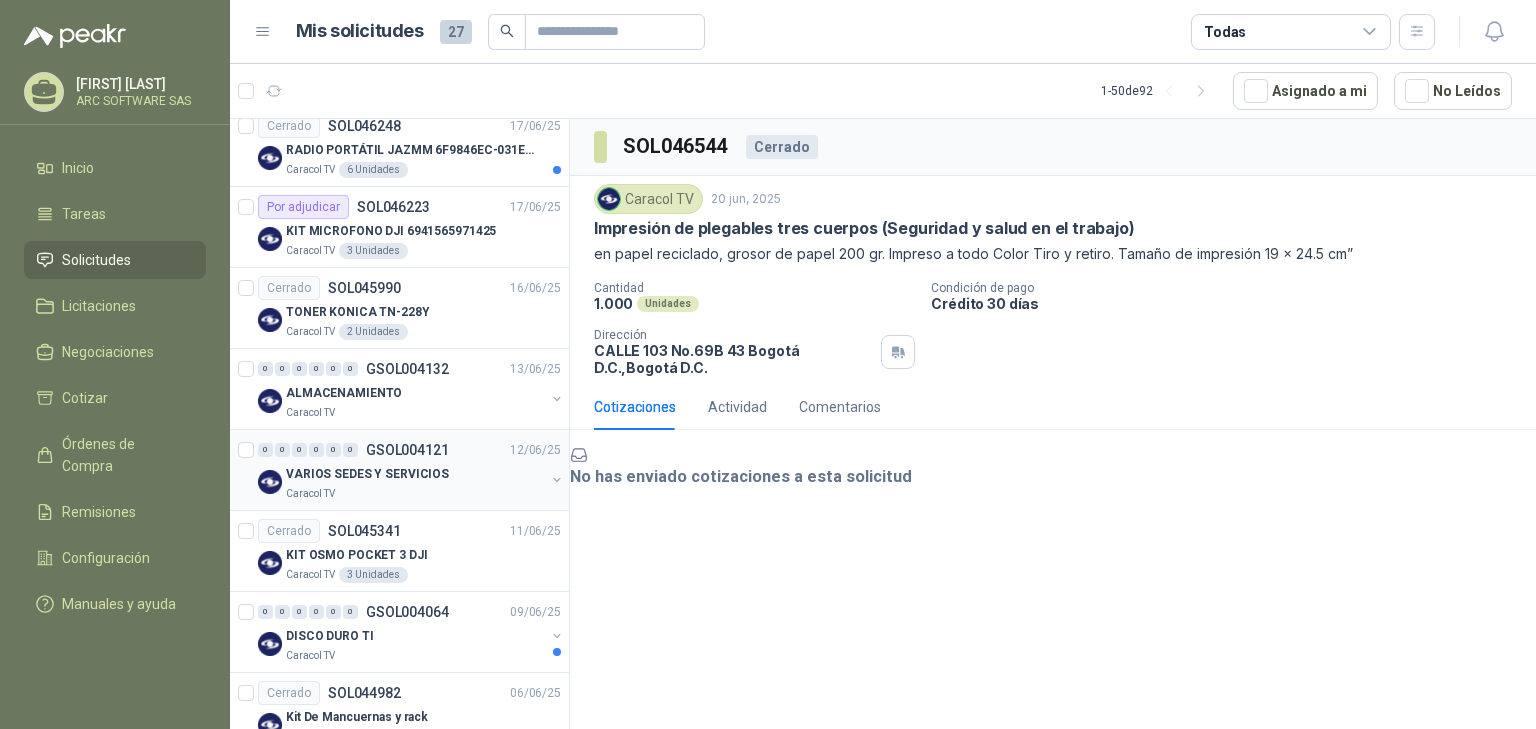 scroll, scrollTop: 1600, scrollLeft: 0, axis: vertical 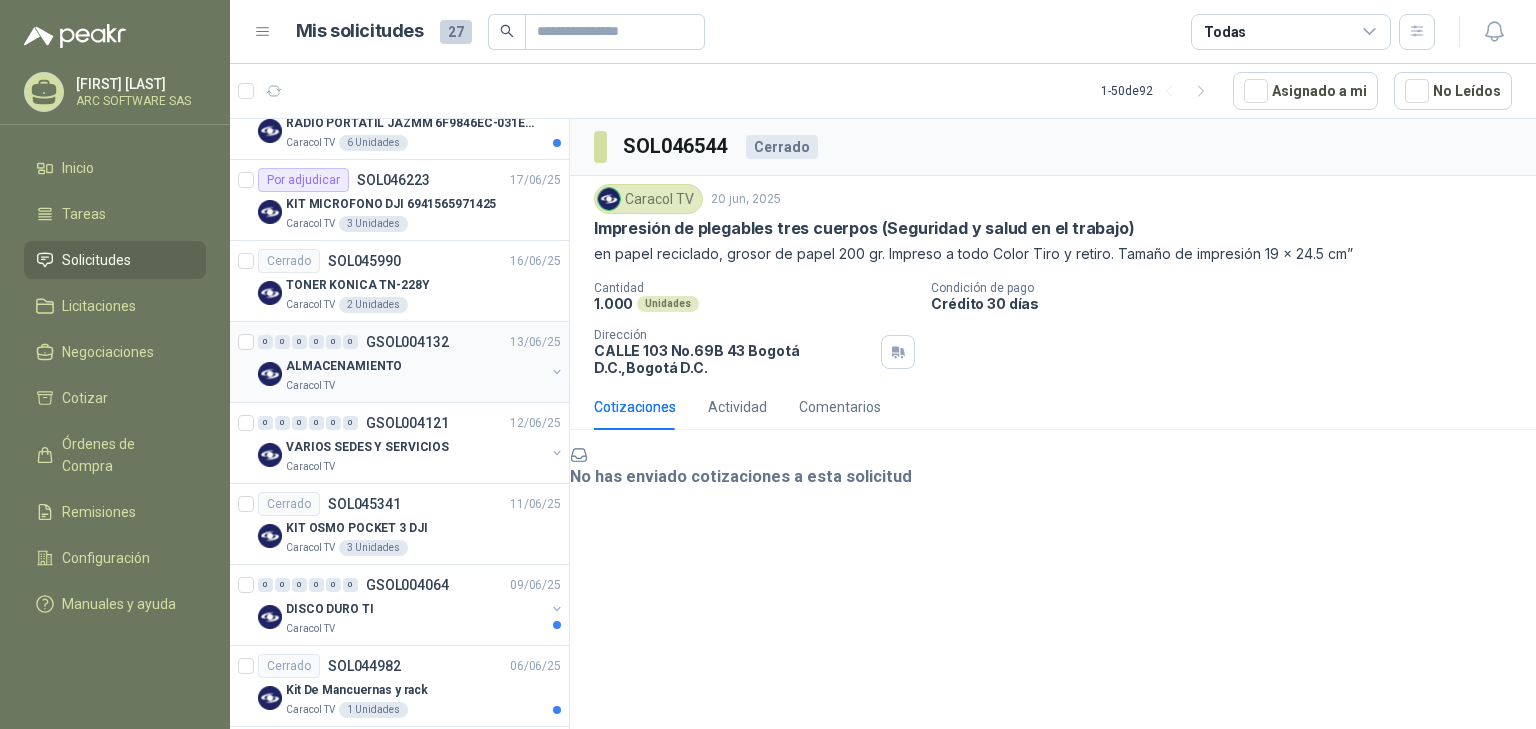 click on "ALMACENAMIENTO" at bounding box center [415, 366] 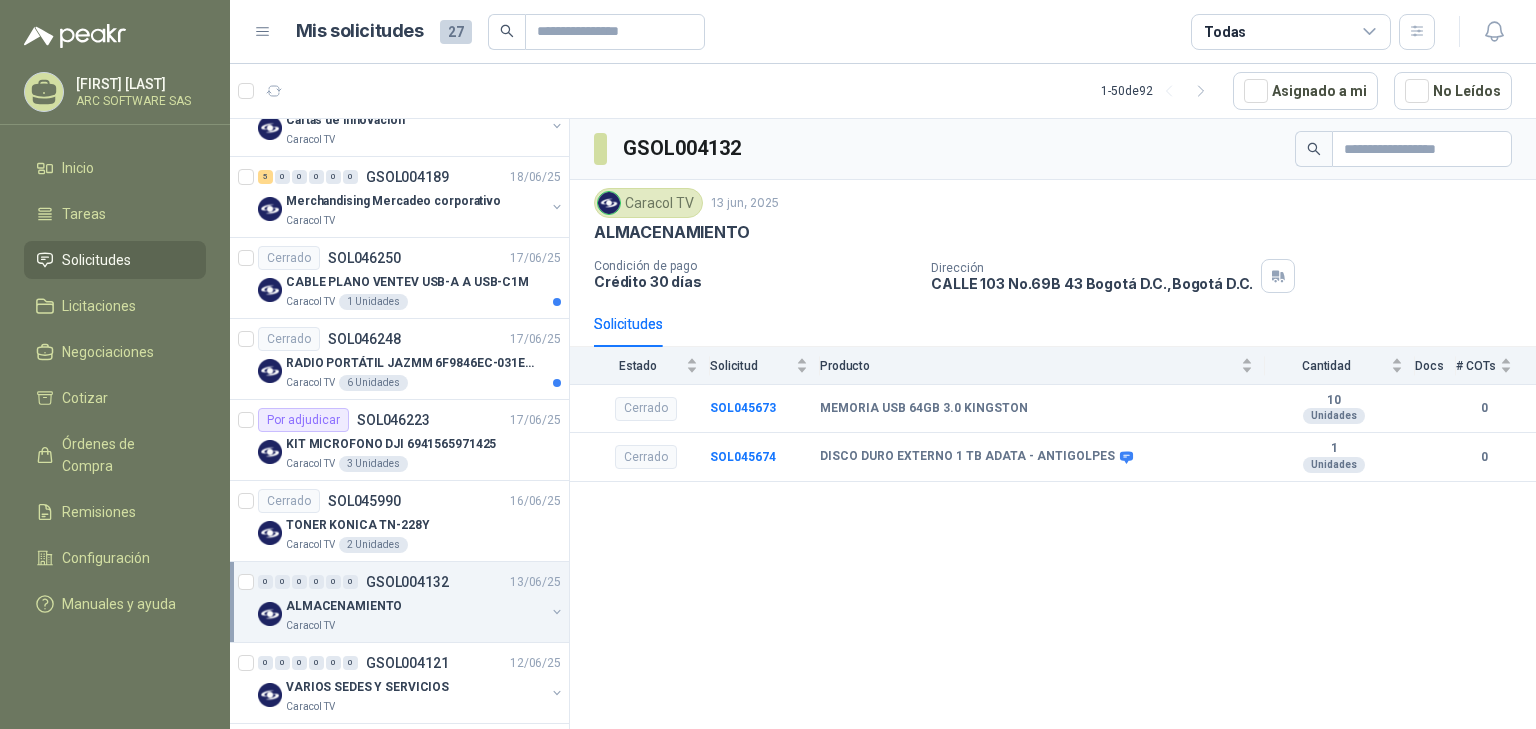scroll, scrollTop: 880, scrollLeft: 0, axis: vertical 